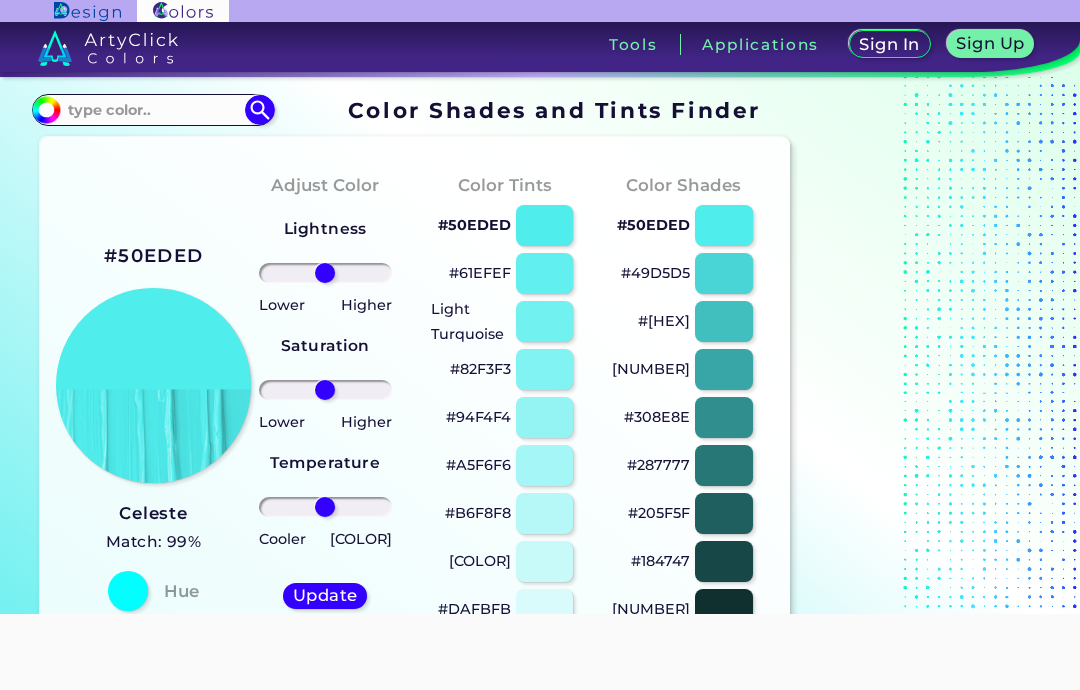 scroll, scrollTop: 0, scrollLeft: 0, axis: both 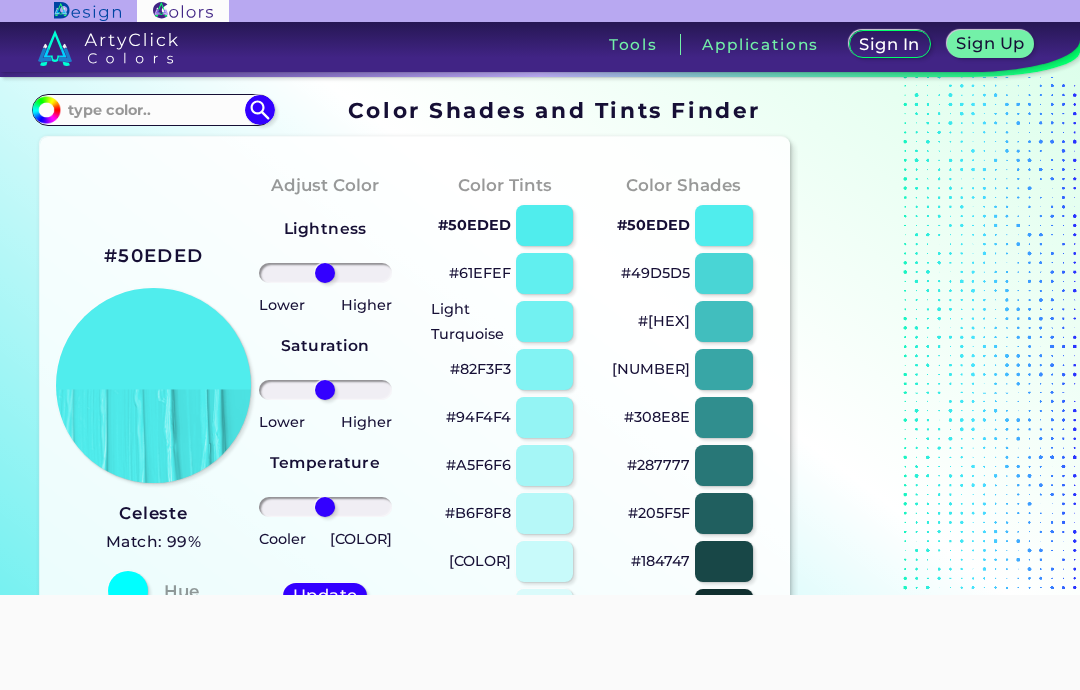 click at bounding box center (46, 110) 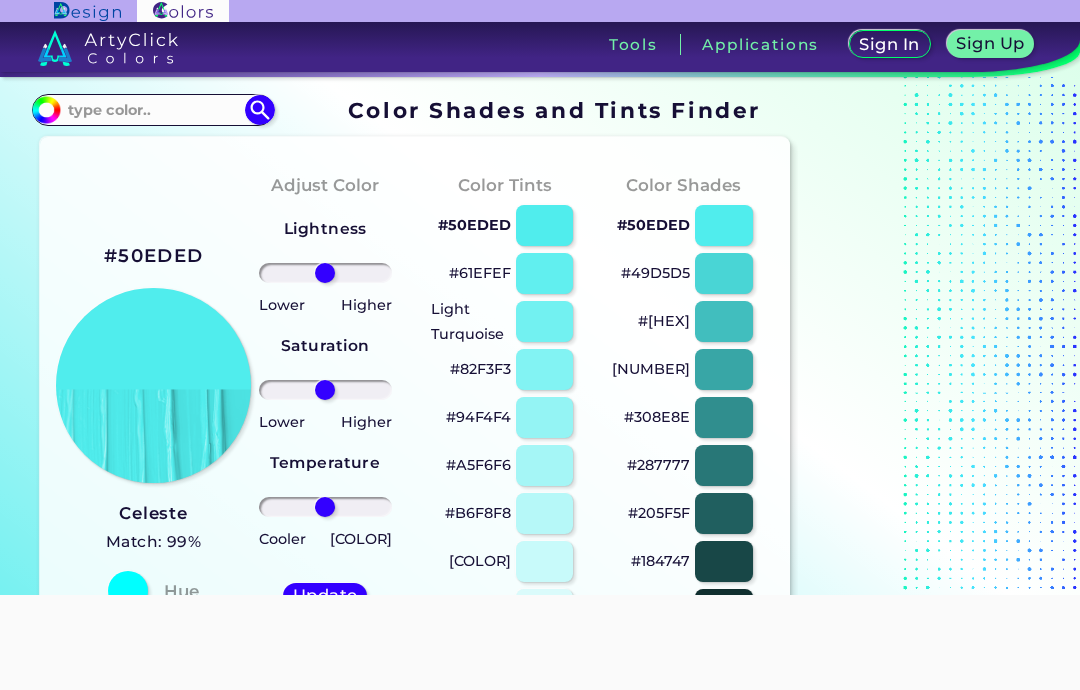 click on "#50eded" at bounding box center [43, 107] 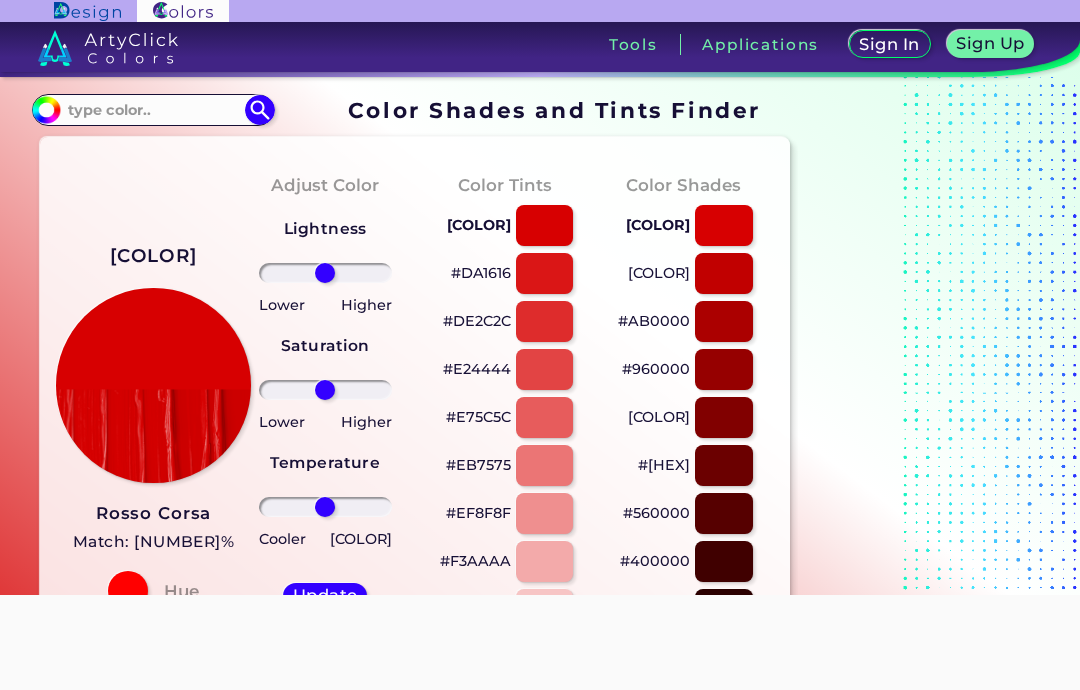 type on "#[HEX]" 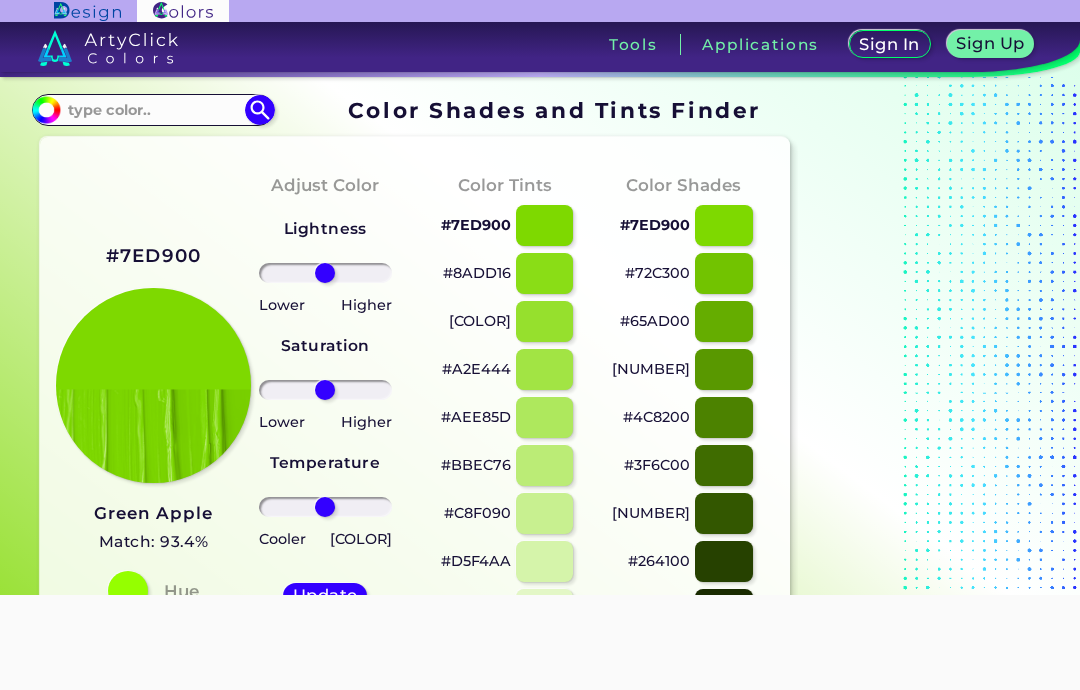 click at bounding box center (153, 109) 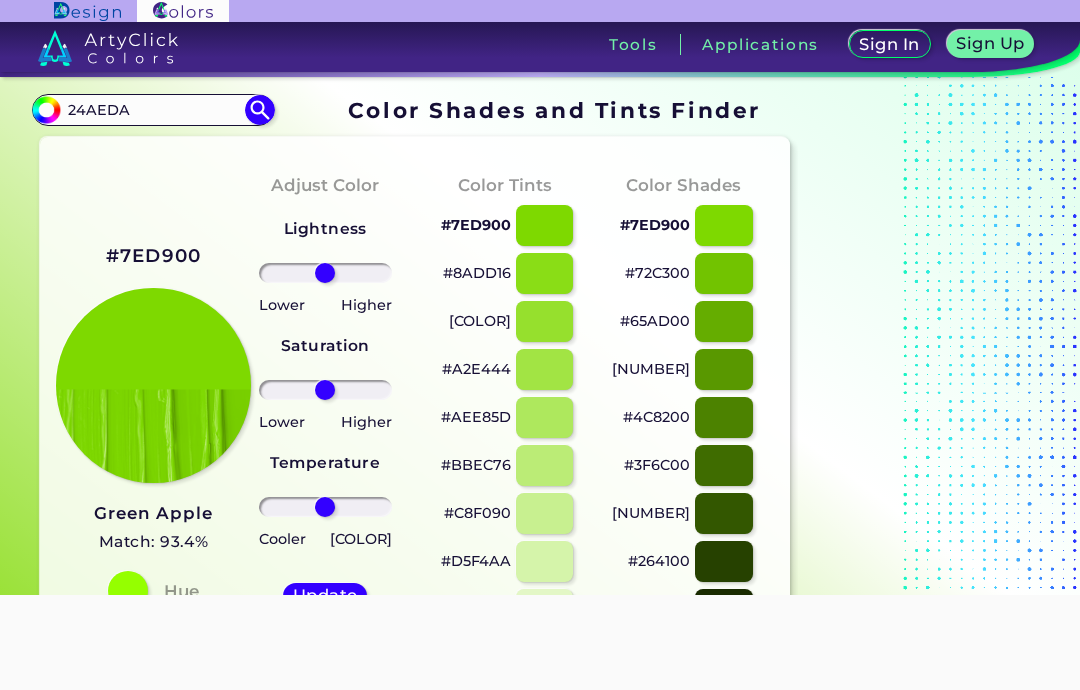 type on "24AEDA" 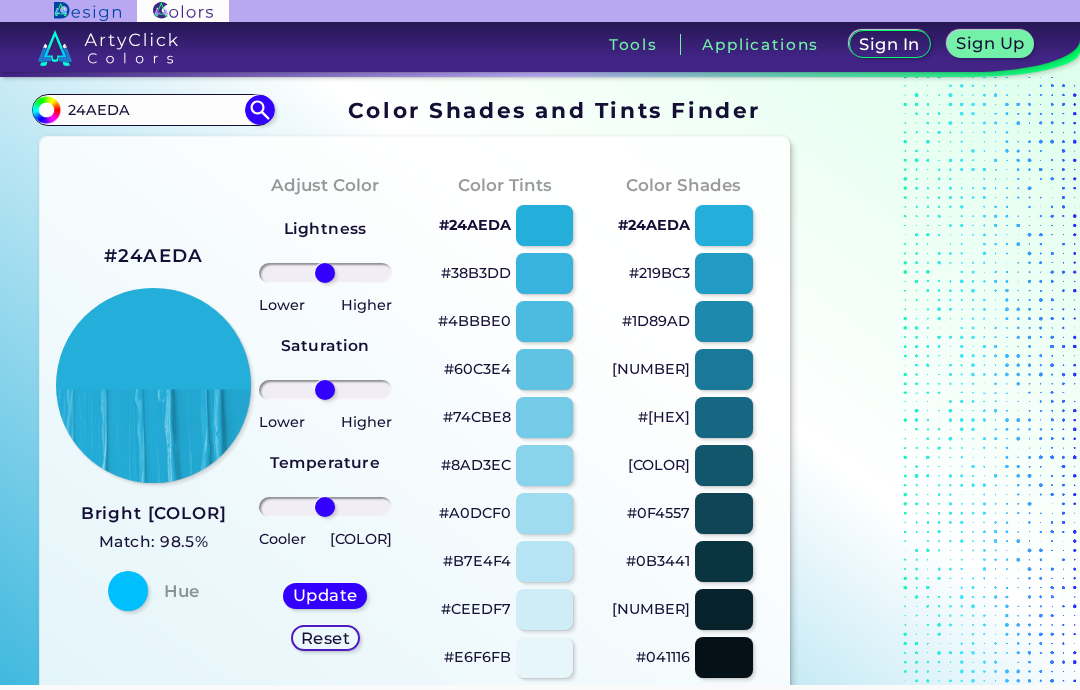 scroll, scrollTop: -3, scrollLeft: 0, axis: vertical 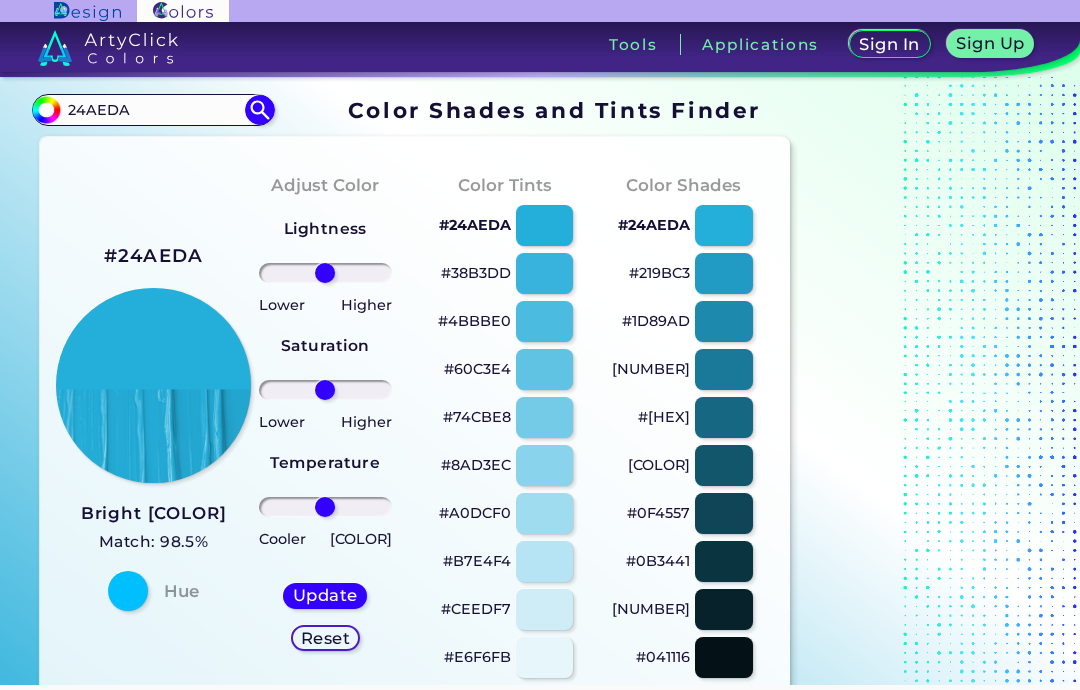 click on "[COLOR]" at bounding box center [43, 107] 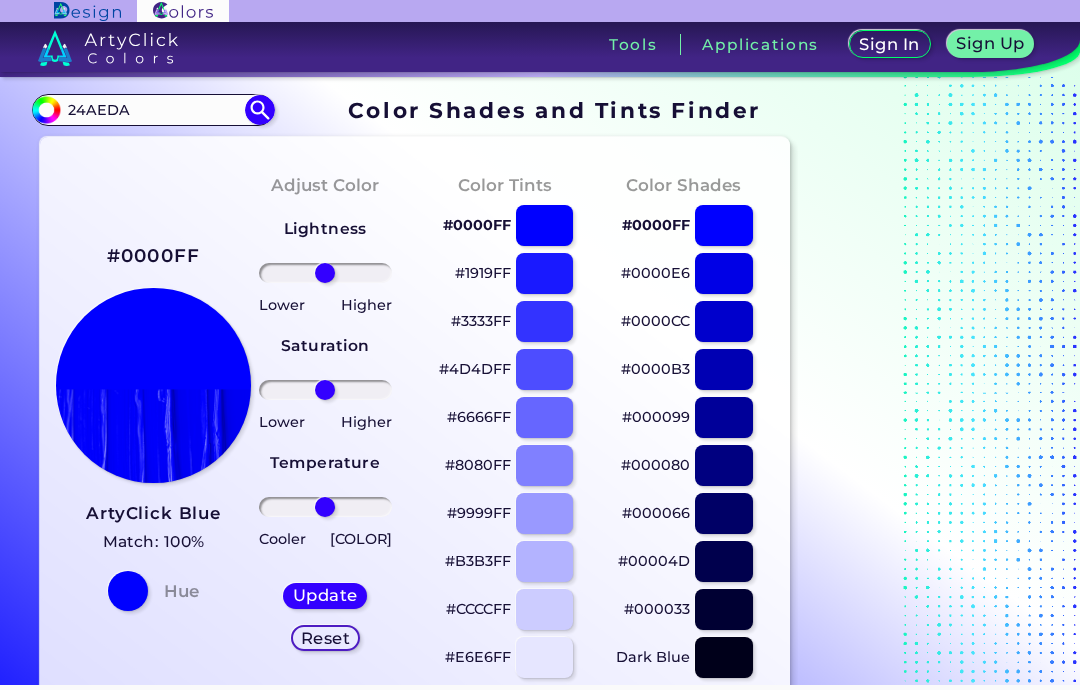click on "#0000ff" at bounding box center (43, 107) 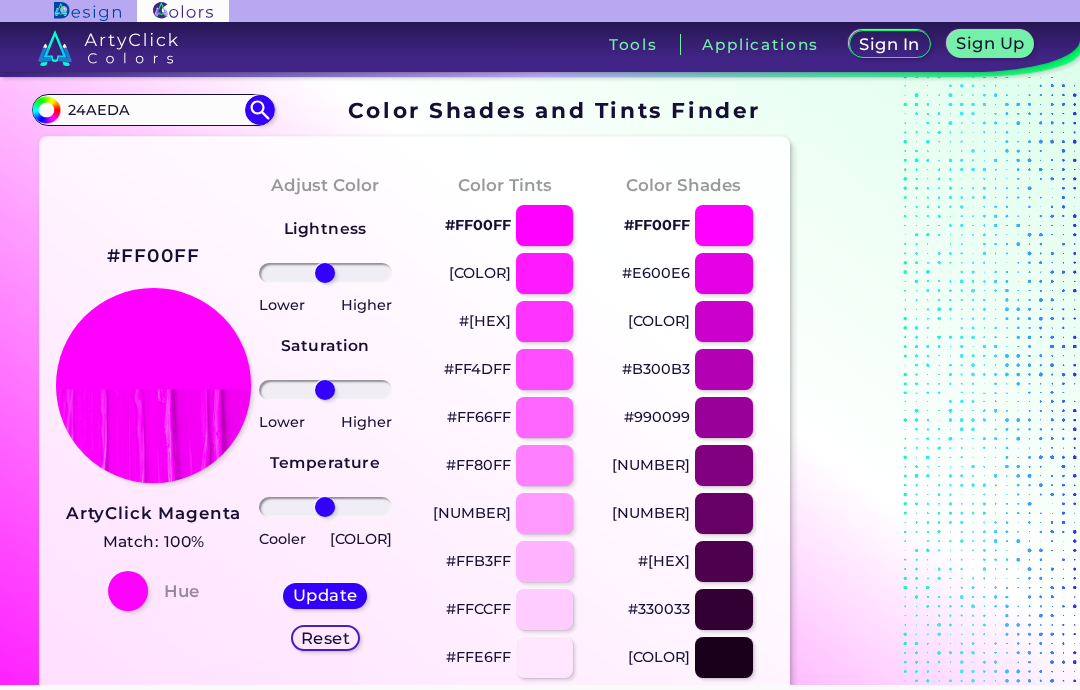 click on "Color Shades Finder
#ff00ff
24AEDA
Acadia   ◉ Acid Green   ◉ Aero Blue   ◉ Alabaster   ◉ Albescent White   ◉ Algae   ◉ Algae Green   ◉ Alice Blue   ◉ Alien Green   ◉ Almond   ◉ Almond Frost   ◉ Almost Black   ◉ Alpine   ◉ Aluminium   ◉ Amaranth   ◉ Amethyst   ◉ Amethyst Smoke   ◉ Amour   ◉ Android Green   ◉ Antique Brass   ◉ Antique Bronze   ◉ Antique Fuchsia   ◉ Antique White   ◉ Ao   ◉ Apache   ◉ Apple   ◉ Apple Blossom   ◉ Apple Green   ◉ Apricot   ◉ Aqua   ◉ Aqua Blue   ◉ Aqua Deep   ◉ Aqua Forest   ◉ Aqua Green   ◉ Aqua Haze   ◉ Aqua Island   ◉ Aqua Marine   ◉ Aqua Spring   ◉ Aqua Squeeze   ◉ Aquamarine   ◉ Aquamarine Blue   ◉ Army Brown   ◉ Army Green   ◉ ArtyClick Amber   ◉ ArtyClick Blue   ◉ ArtyClick Cool Green   ◉ ArtyClick Cool Magenta   ◉ ArtyClick Cool Red   ◉ ArtyClick Crimson   ◉  ◉" at bounding box center (540, 822) 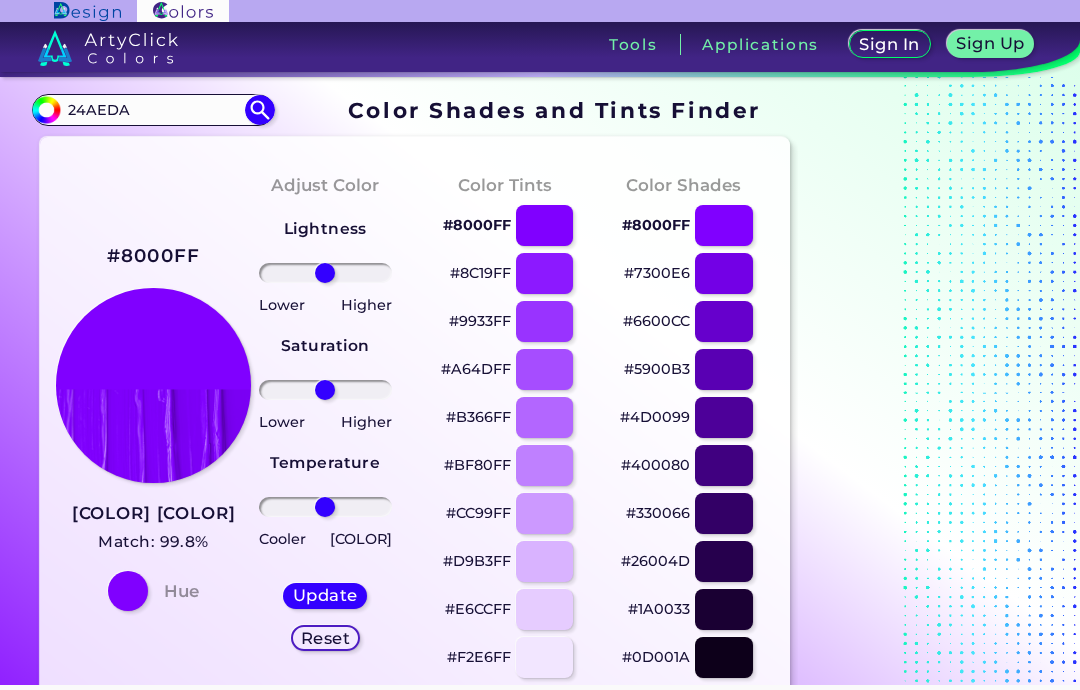 click on "#8000ff" at bounding box center (43, 107) 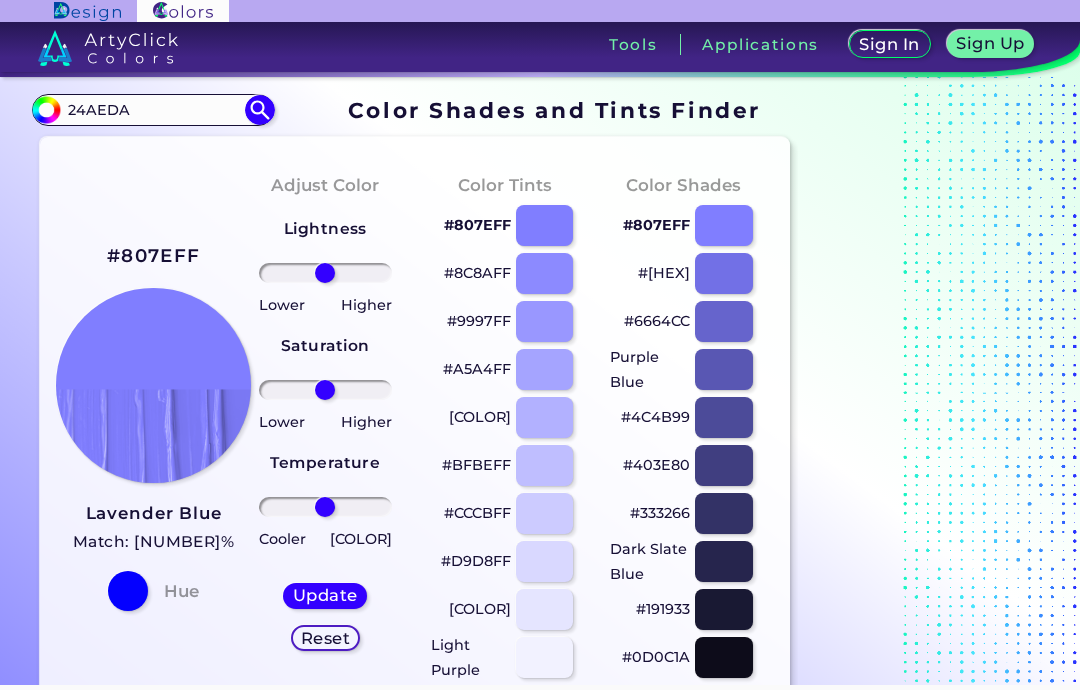 type on "#8080[COLOR]" 